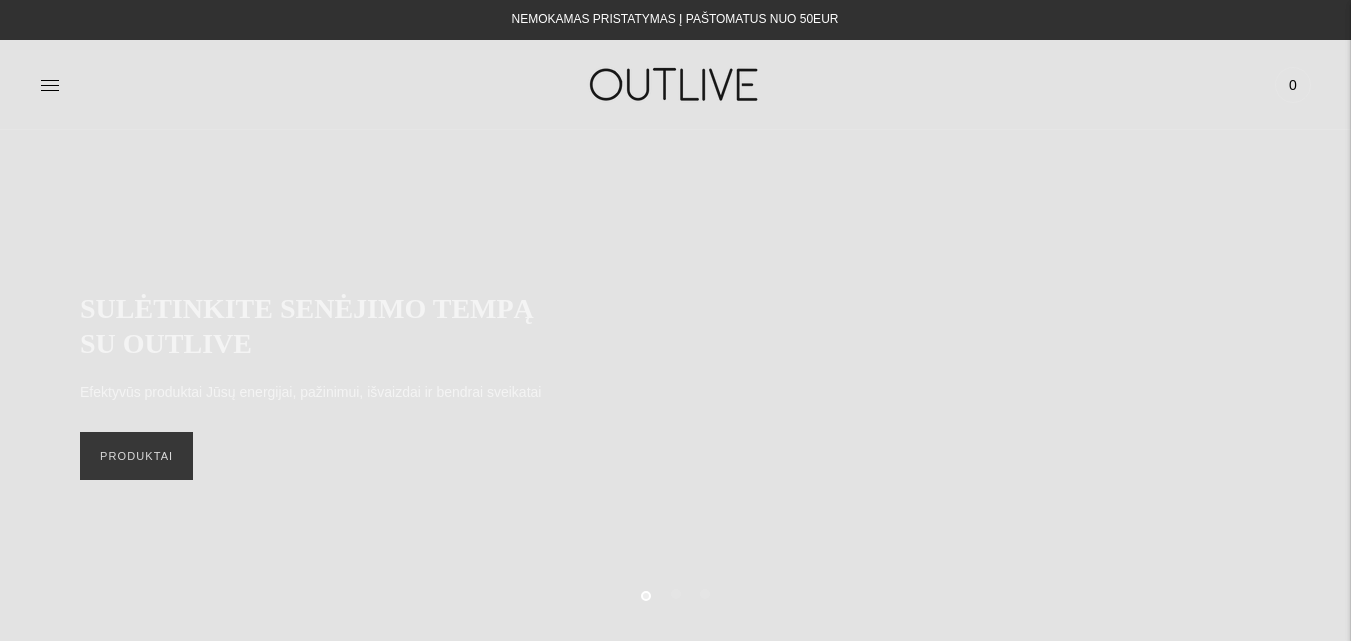 scroll, scrollTop: 0, scrollLeft: 0, axis: both 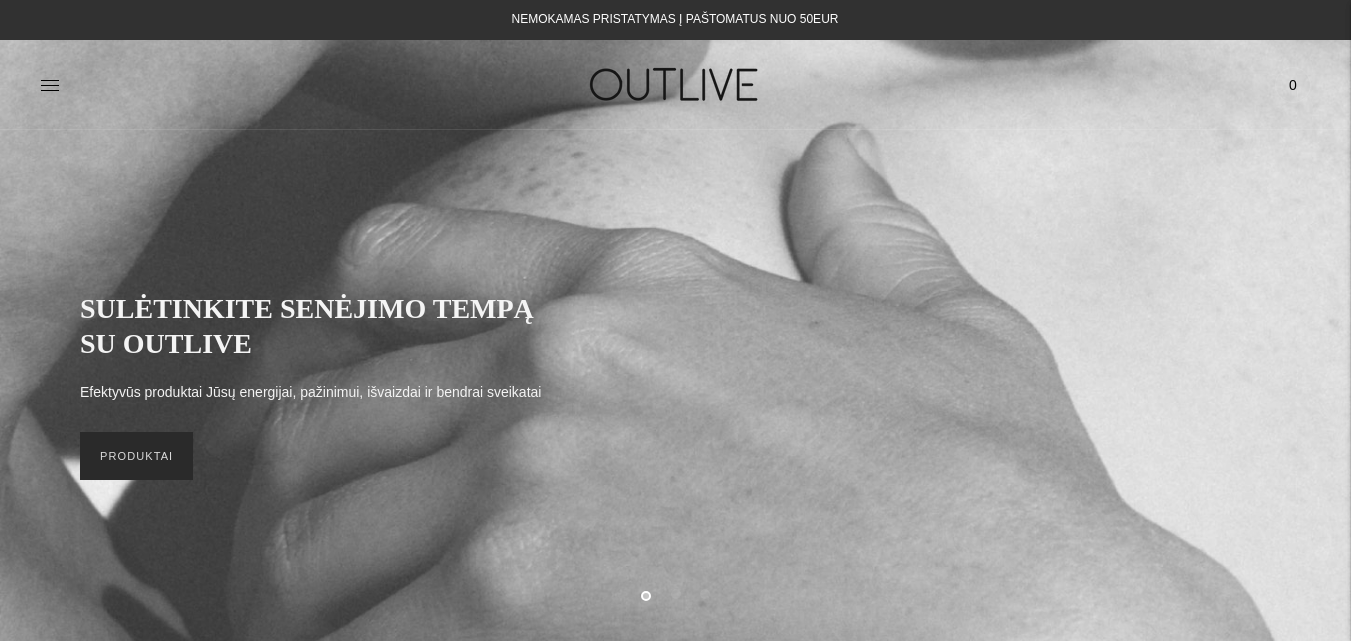 click on "PRODUKTAI" at bounding box center [136, 456] 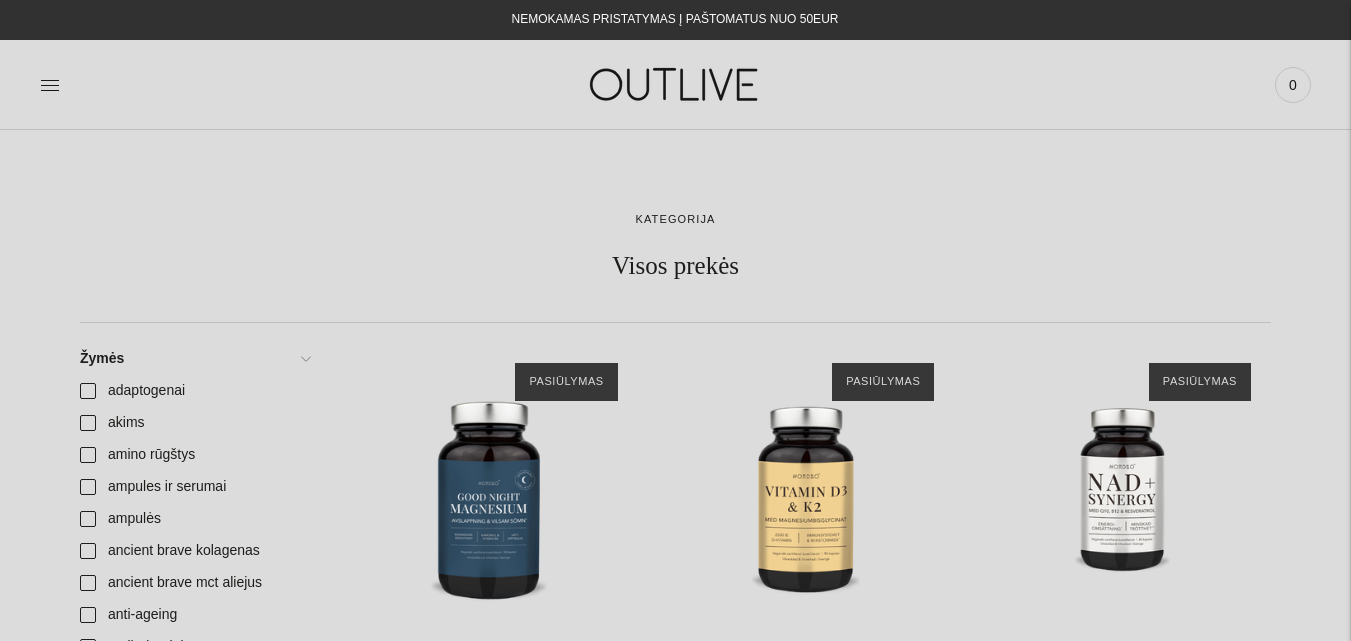 scroll, scrollTop: 0, scrollLeft: 0, axis: both 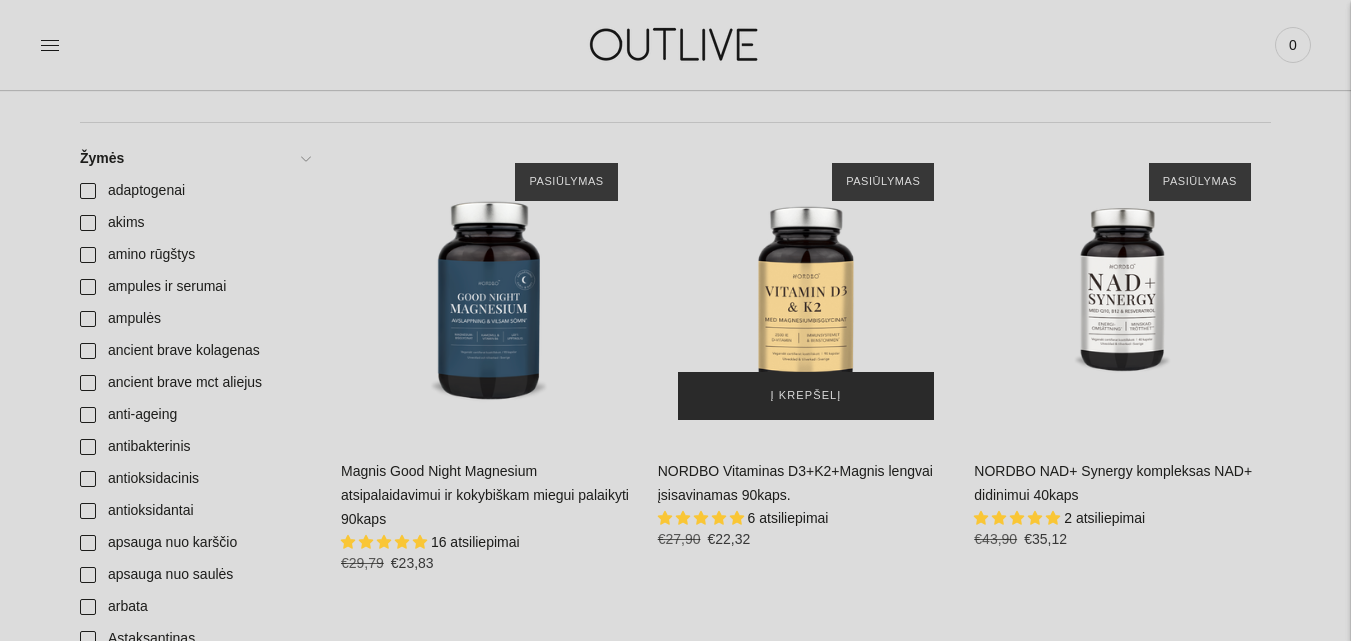 click on "Į krepšelį" at bounding box center (806, 396) 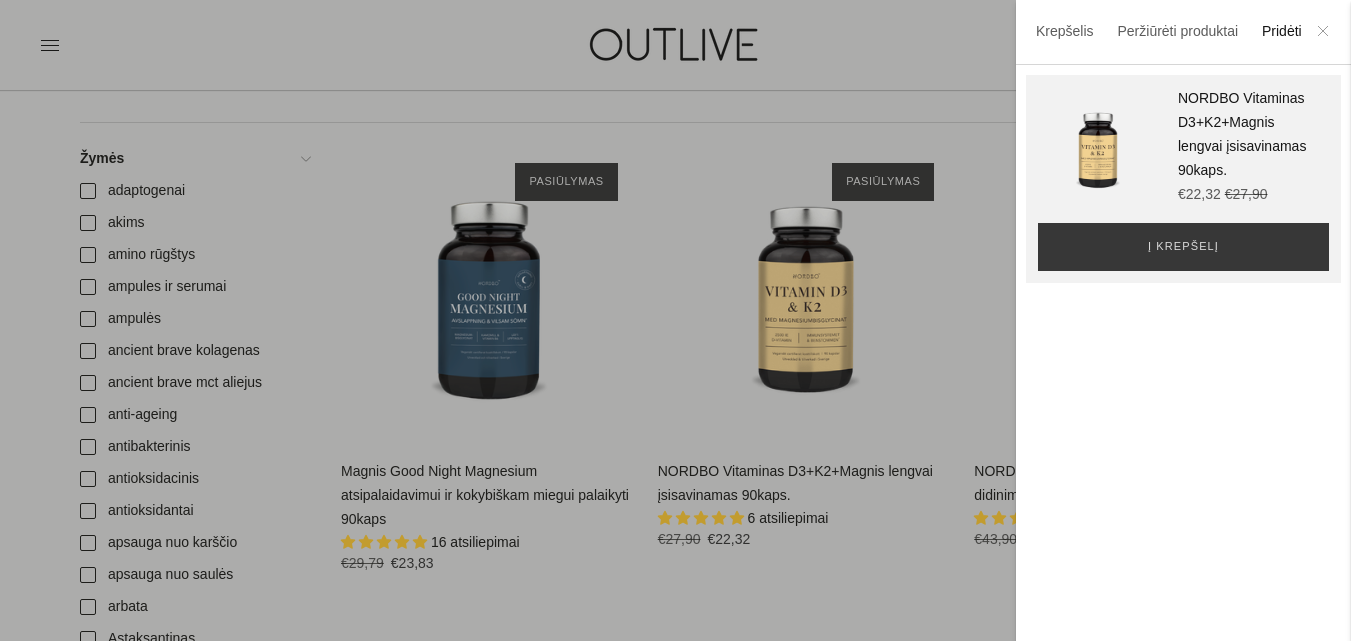 click 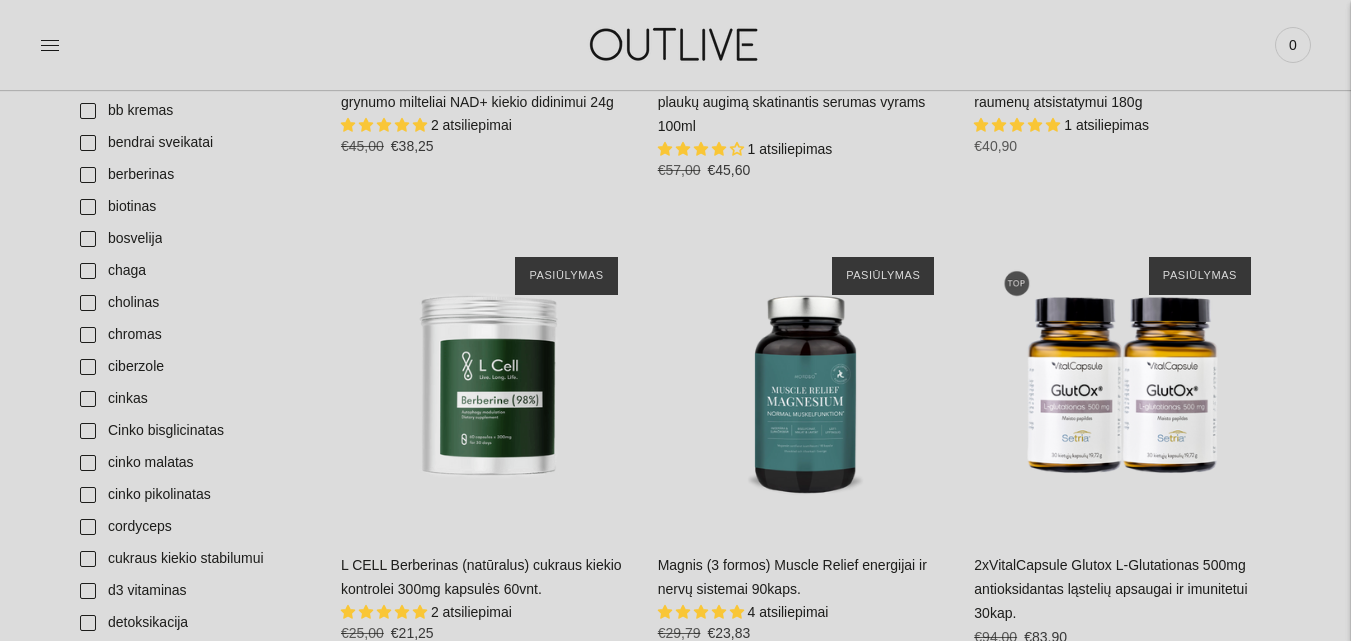 scroll, scrollTop: 1147, scrollLeft: 0, axis: vertical 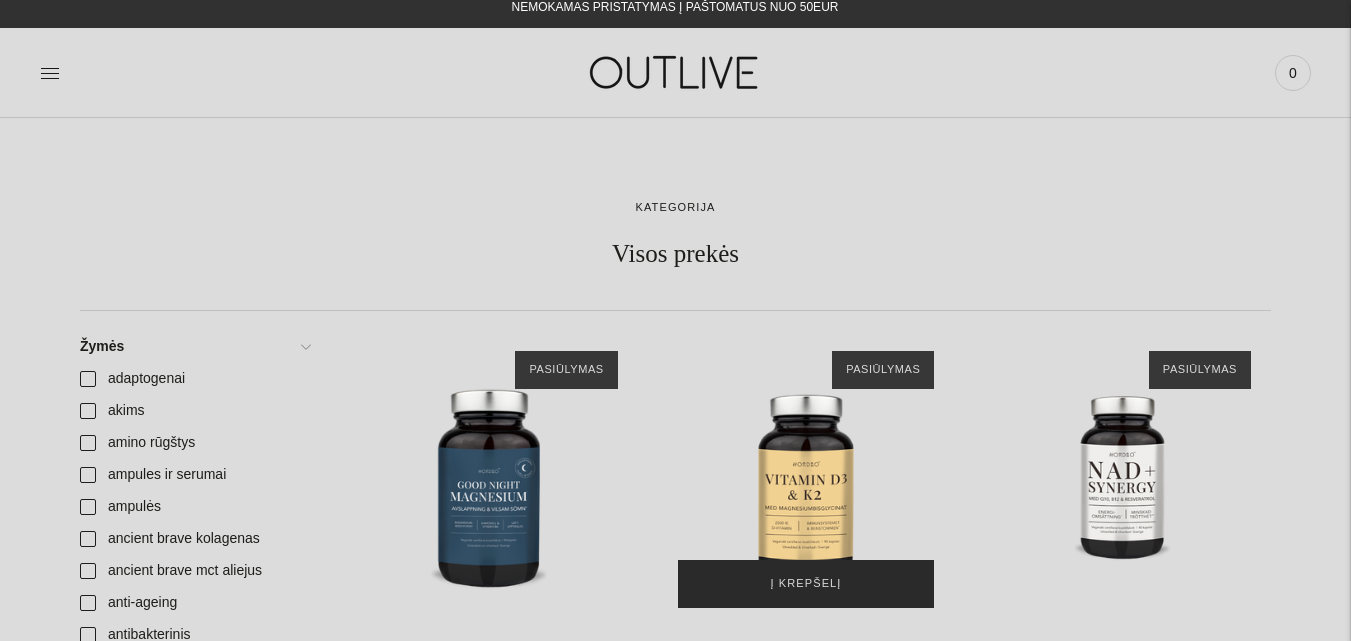 click on "Į krepšelį" at bounding box center [806, 584] 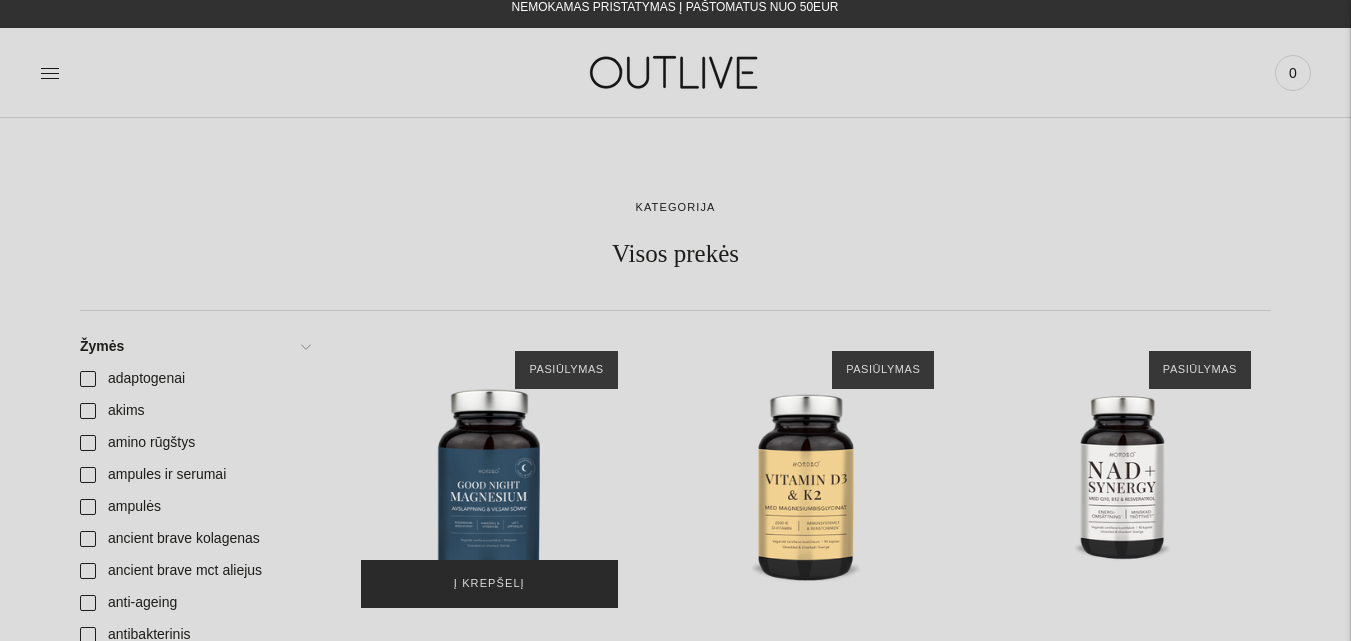 click on "Į krepšelį" at bounding box center [489, 584] 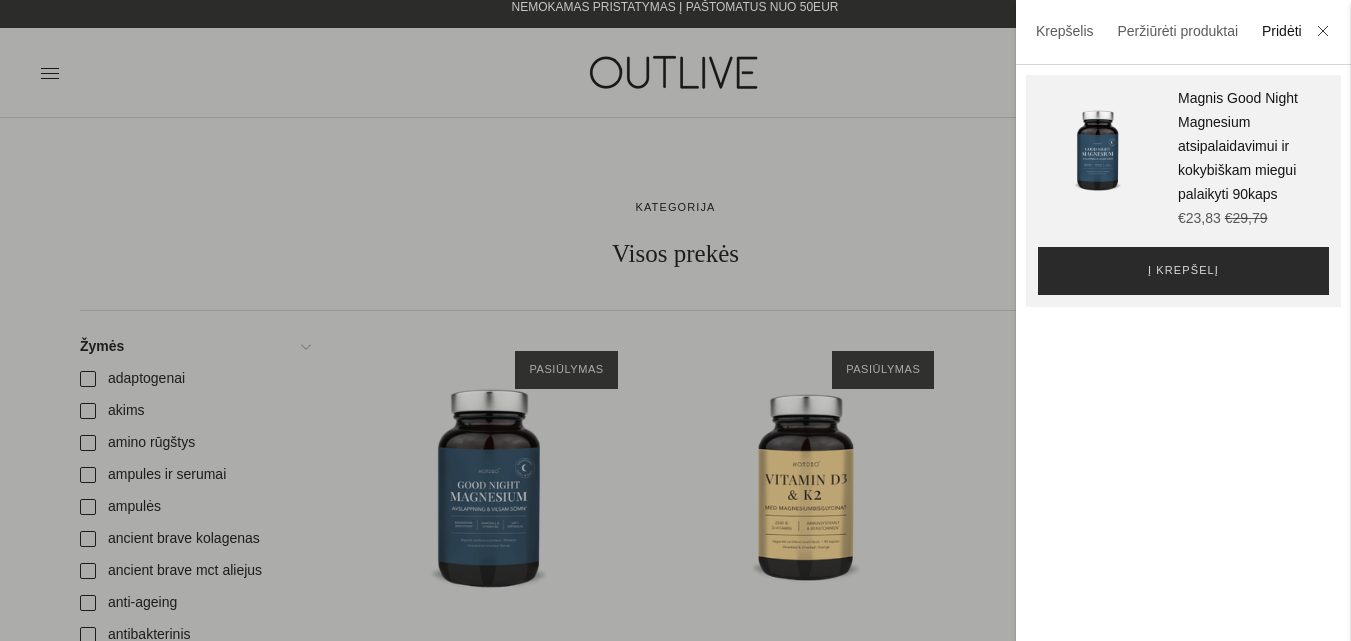 click on "Į krepšelį" at bounding box center [1183, 271] 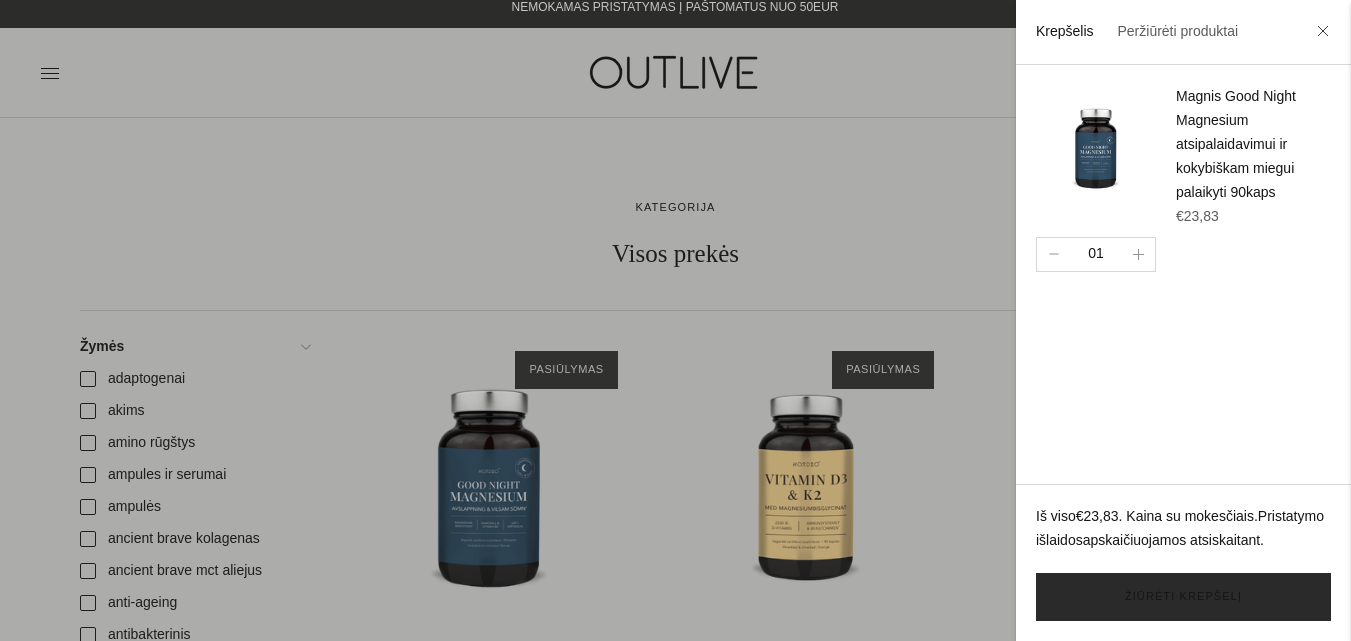 click on "Žiūrėti krepšelį" at bounding box center [1183, 597] 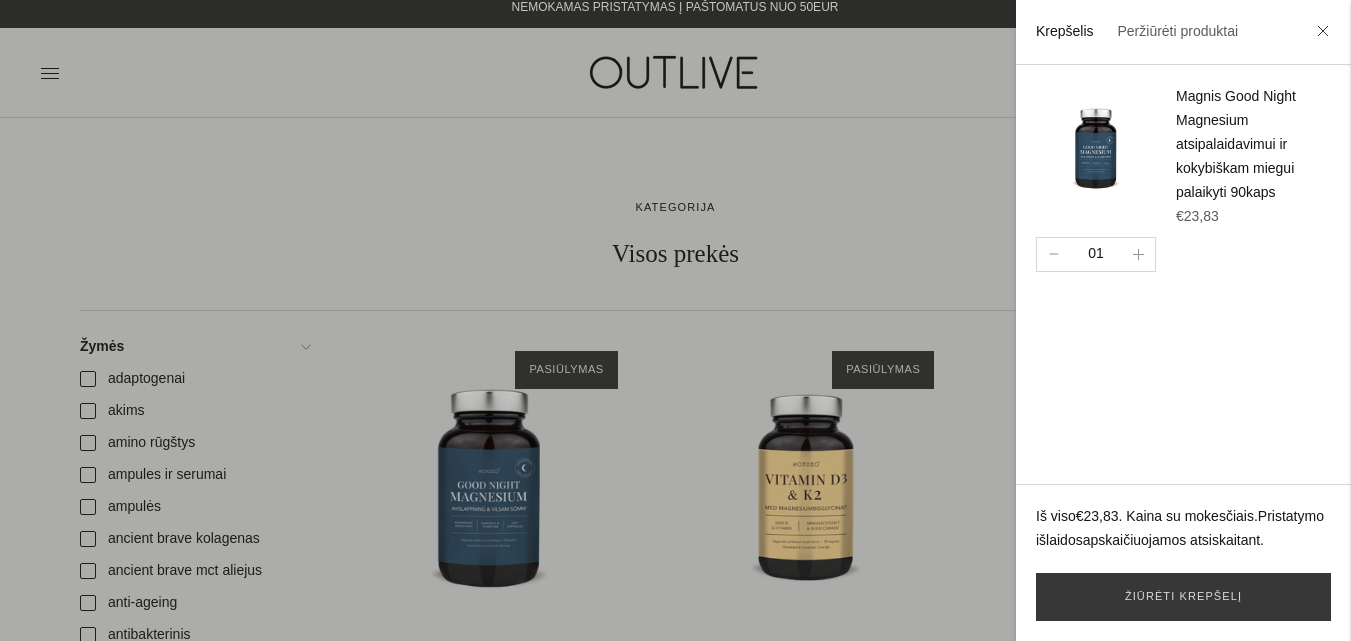 click at bounding box center [675, 320] 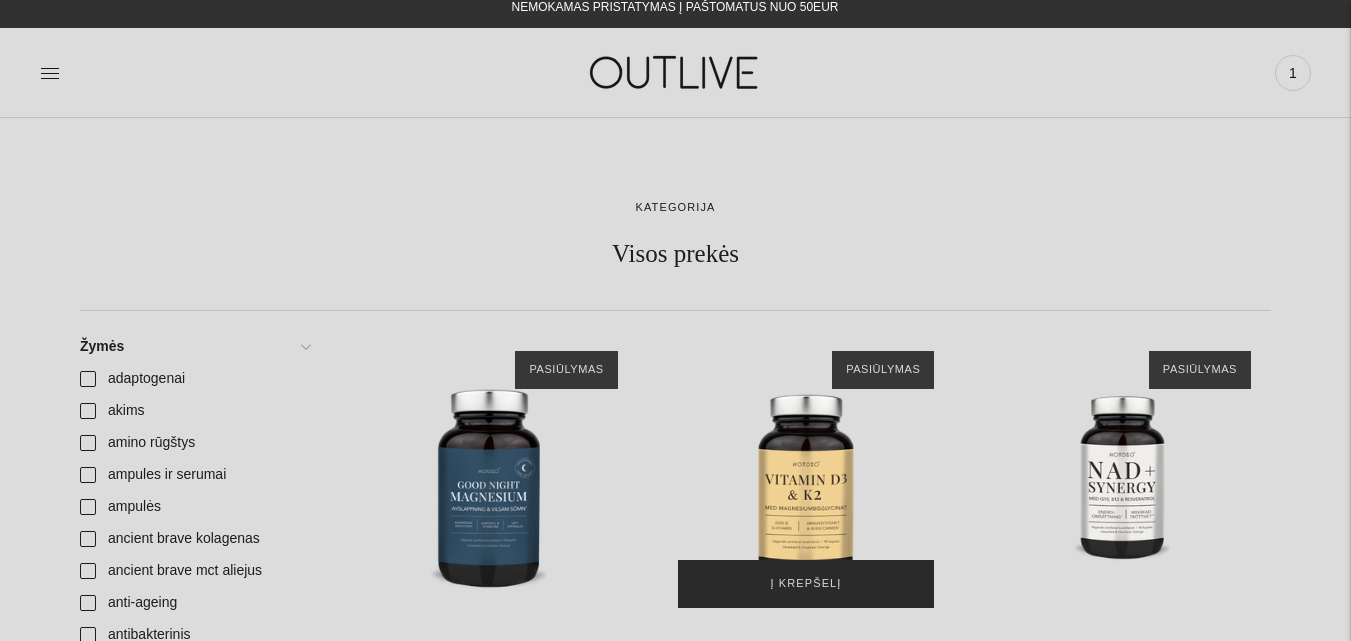 click on "Į krepšelį" at bounding box center [806, 584] 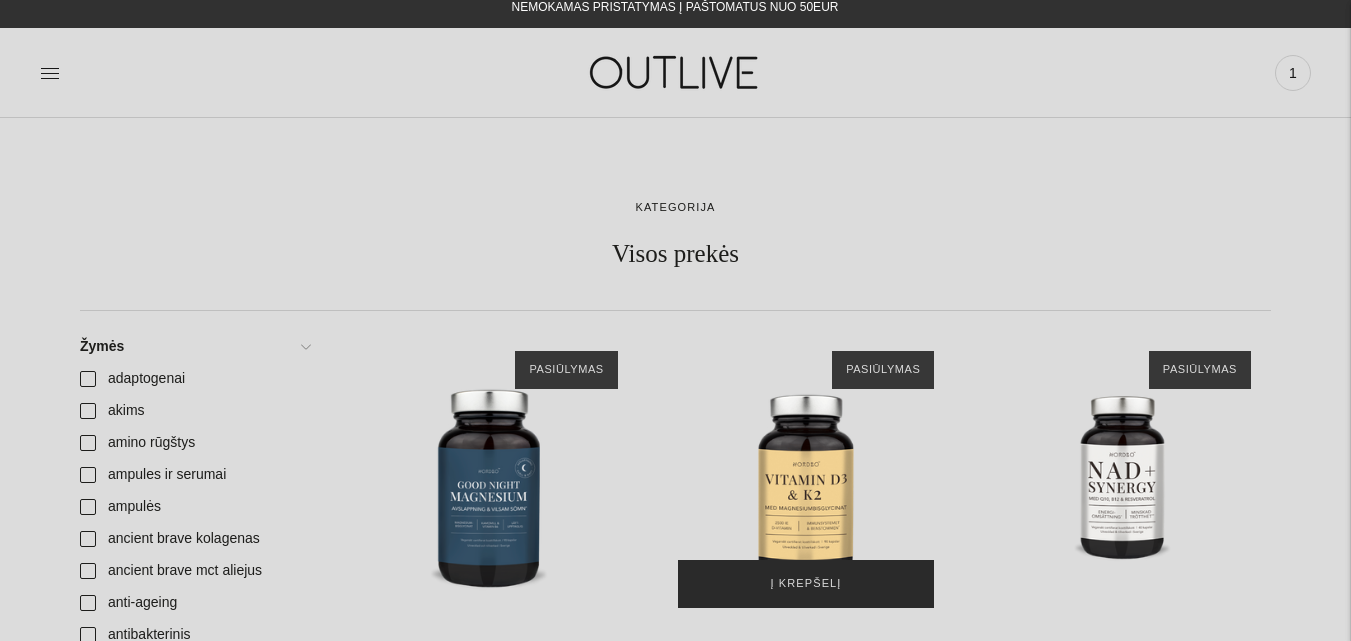 click on "Į krepšelį" at bounding box center (806, 584) 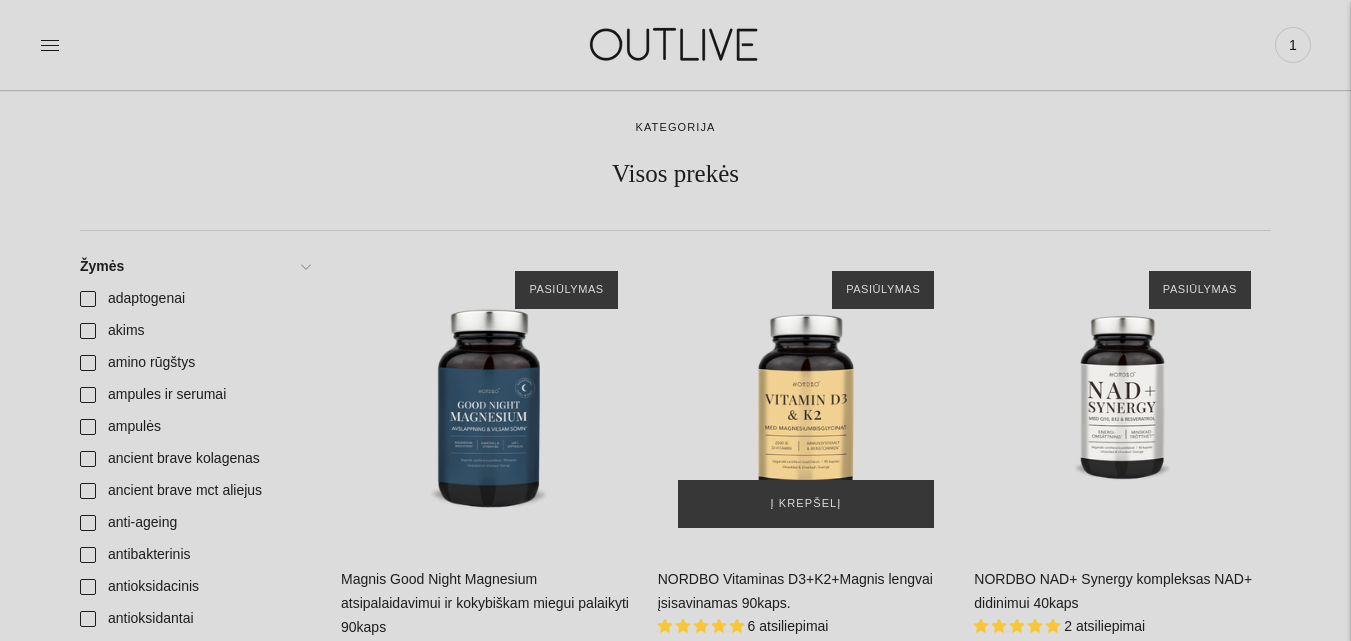 scroll, scrollTop: 132, scrollLeft: 0, axis: vertical 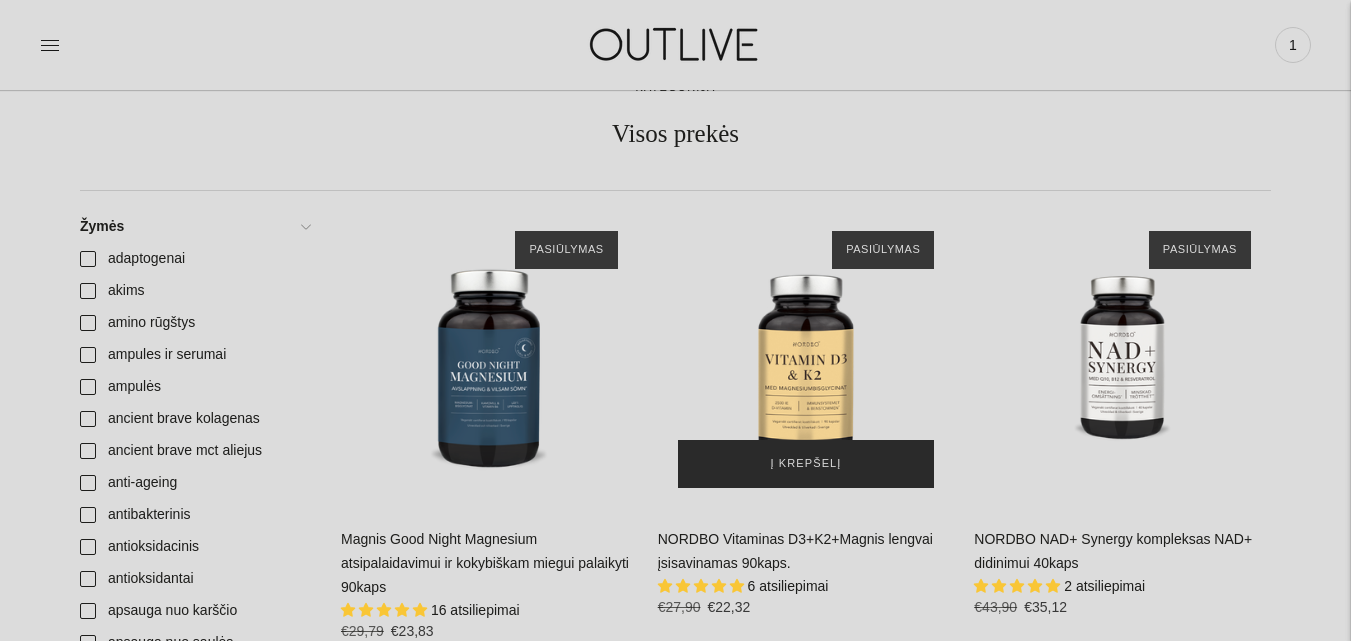 click on "Į krepšelį" at bounding box center (806, 464) 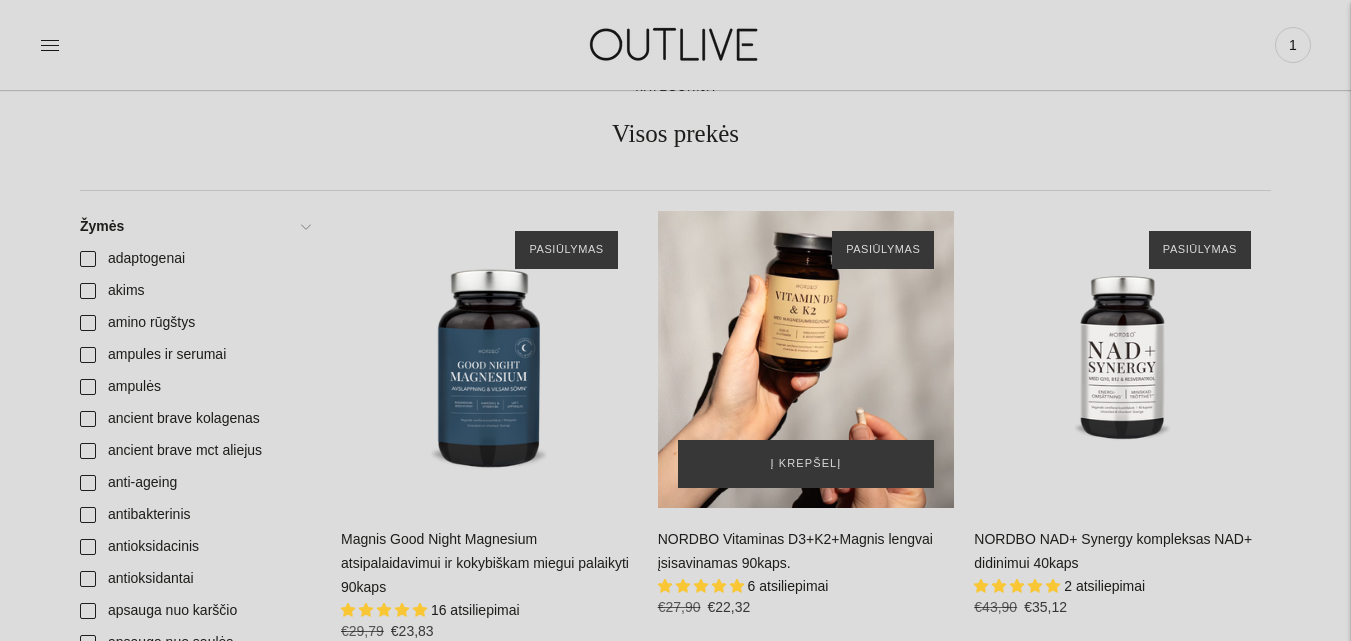 click at bounding box center [806, 359] 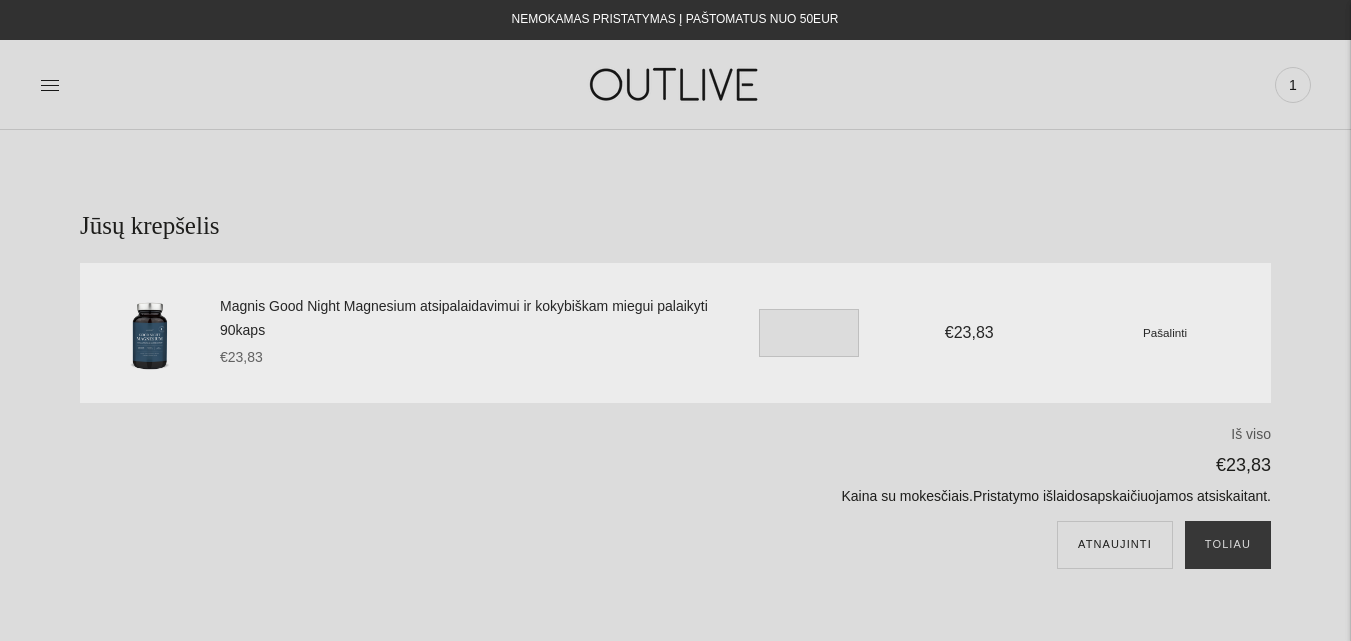 scroll, scrollTop: 0, scrollLeft: 0, axis: both 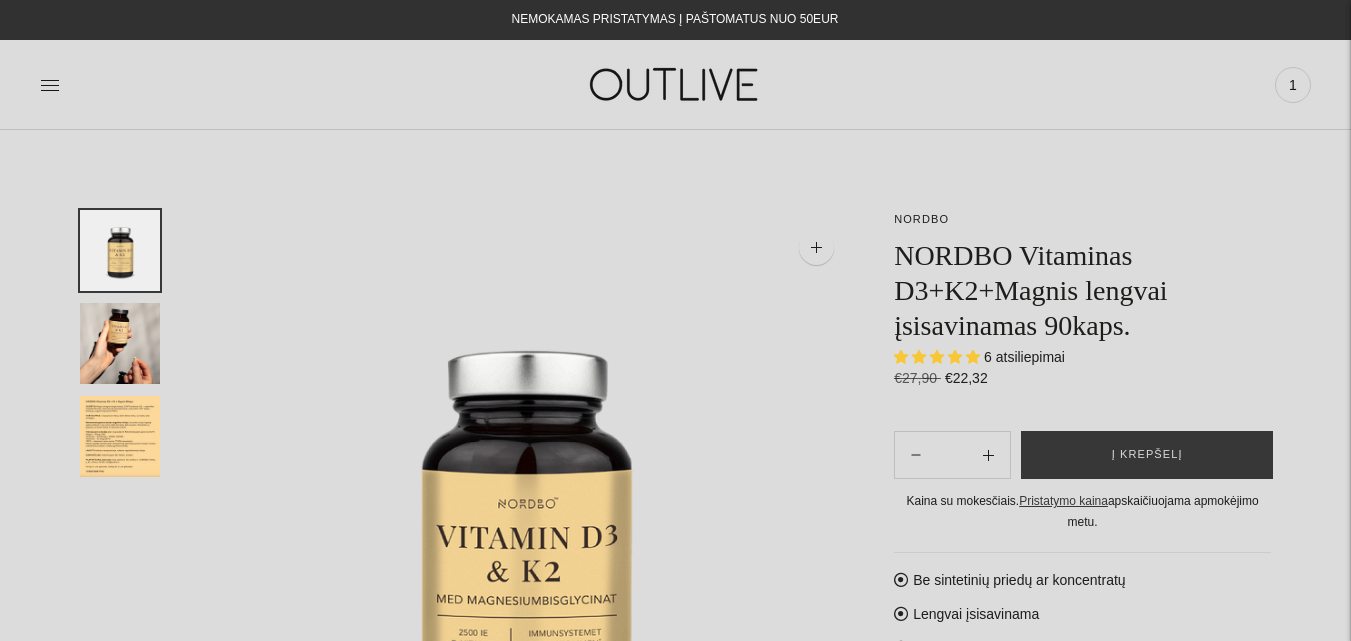 click on "Į krepšelį" at bounding box center (1147, 455) 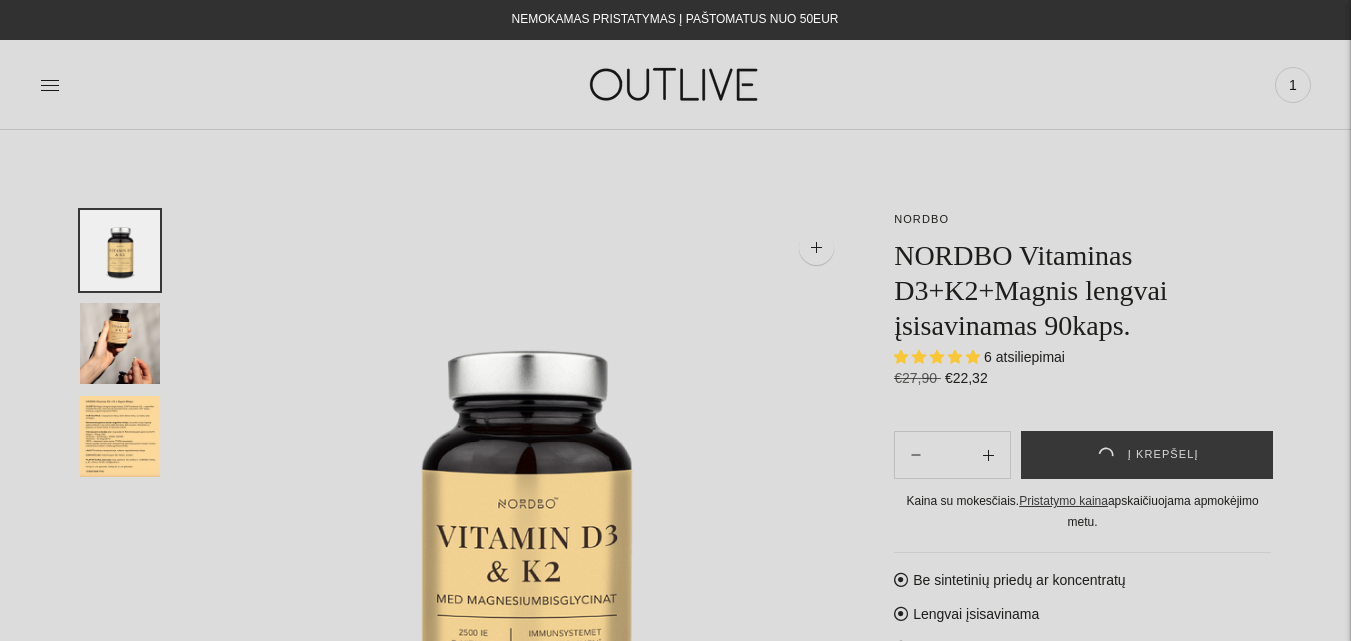 scroll, scrollTop: 0, scrollLeft: 0, axis: both 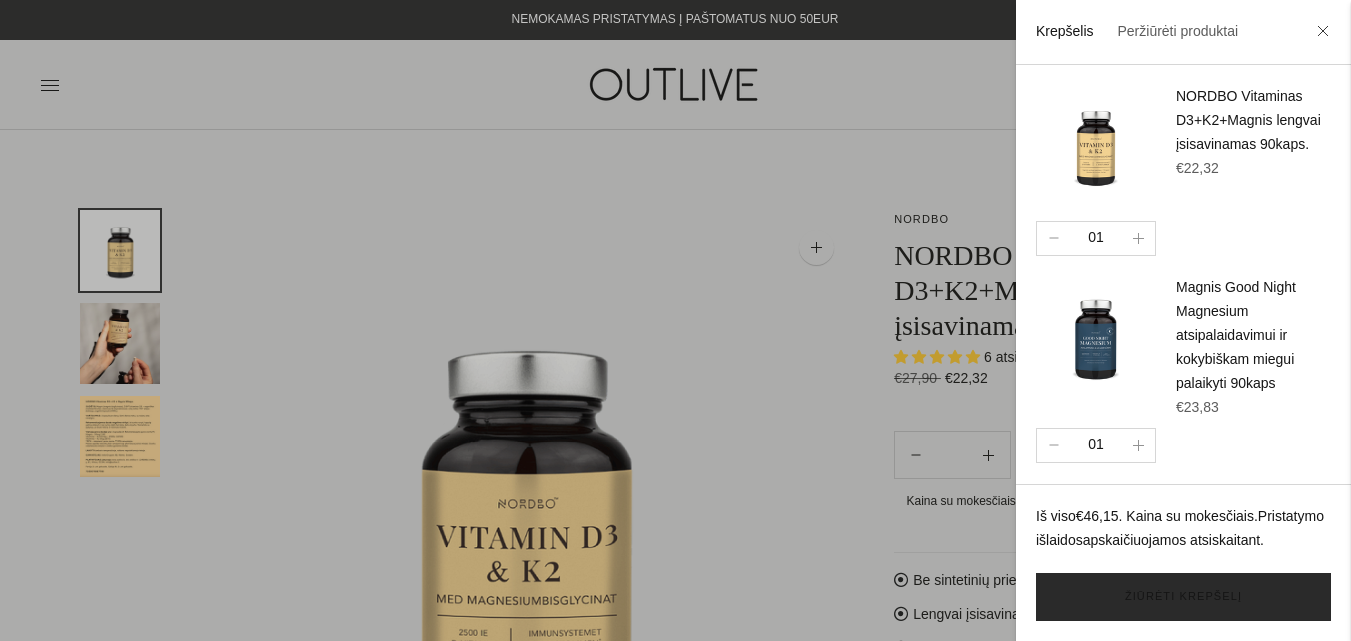 click on "Žiūrėti krepšelį" at bounding box center [1183, 597] 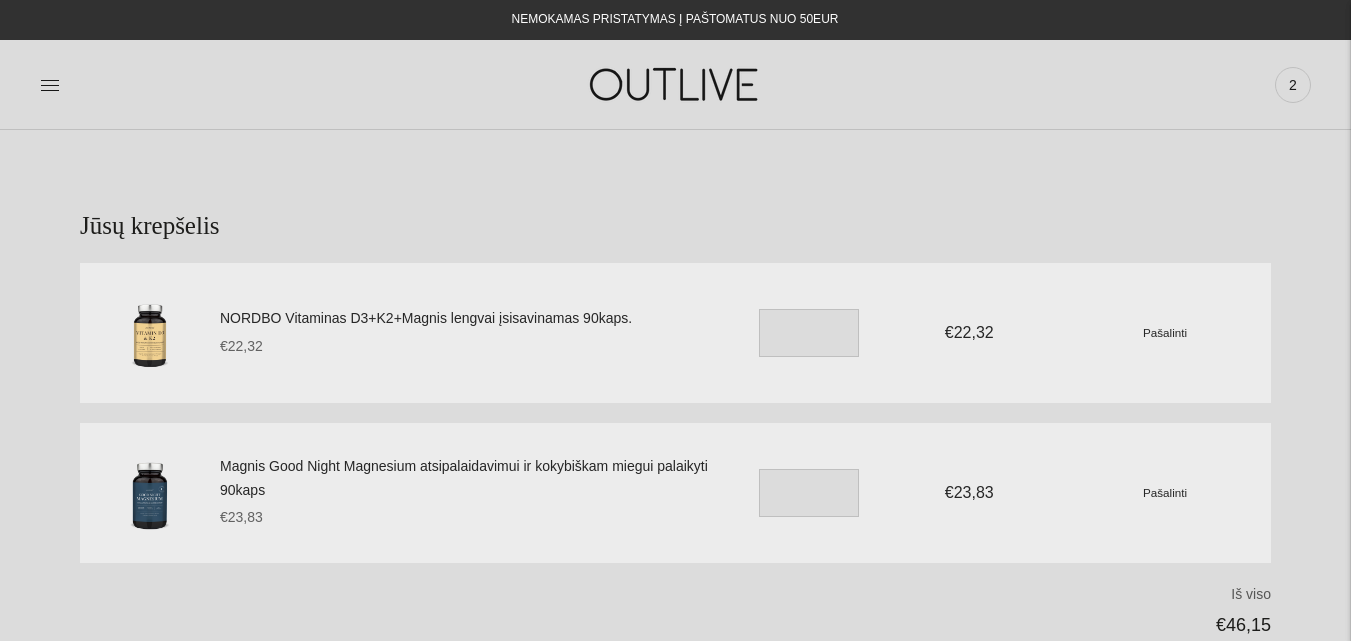 scroll, scrollTop: 0, scrollLeft: 0, axis: both 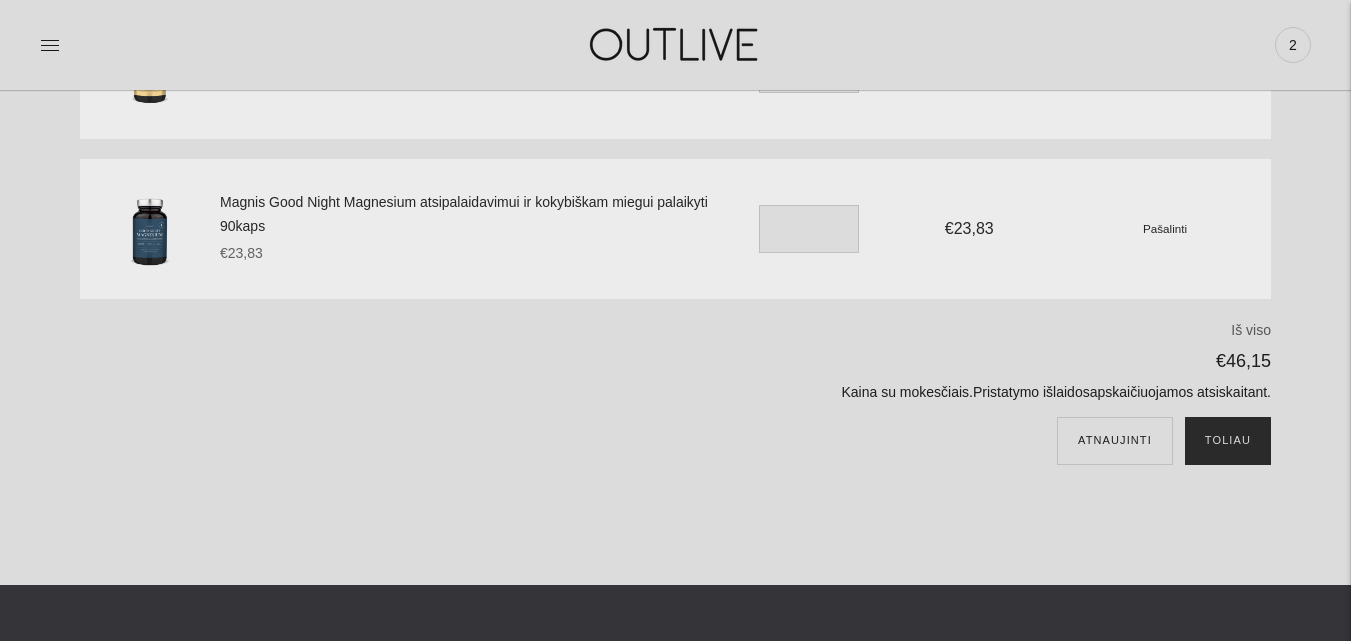 click on "Toliau" at bounding box center [1228, 441] 